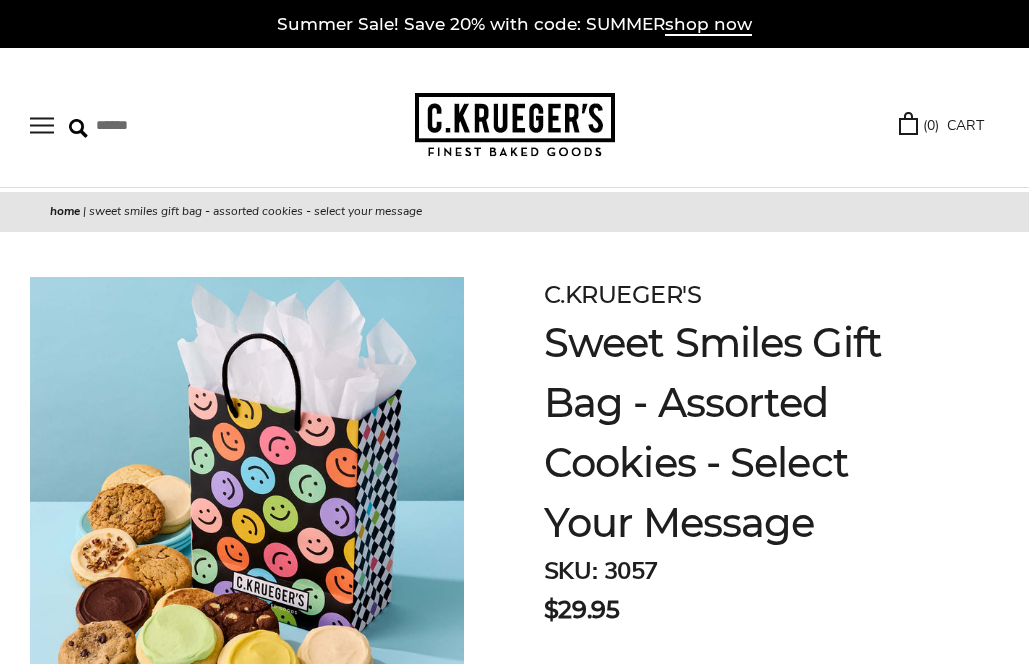 scroll, scrollTop: 0, scrollLeft: 0, axis: both 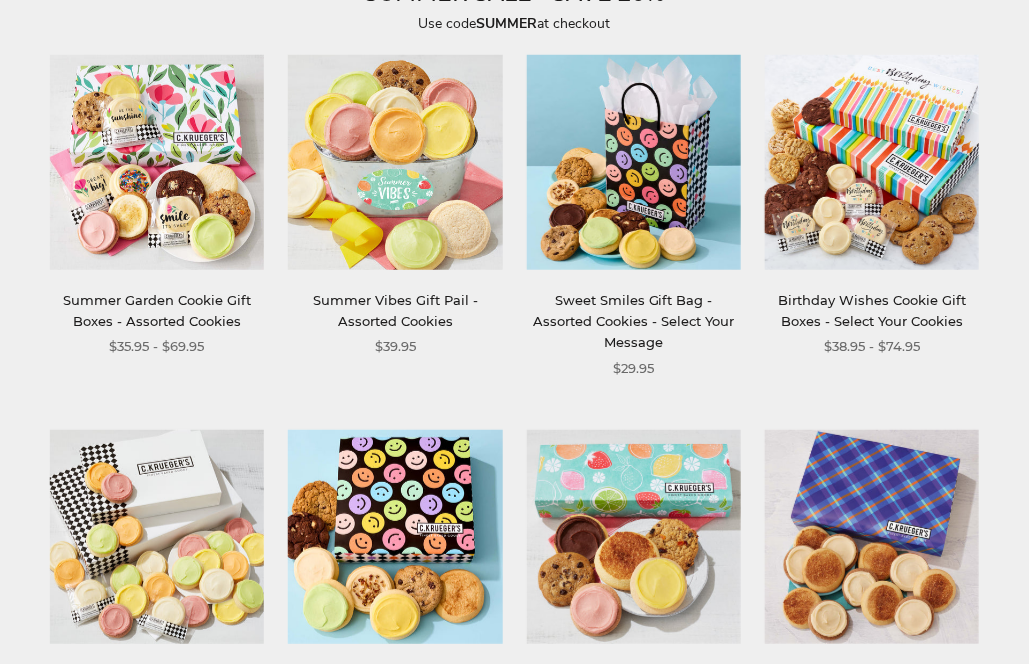 click at bounding box center (157, 162) 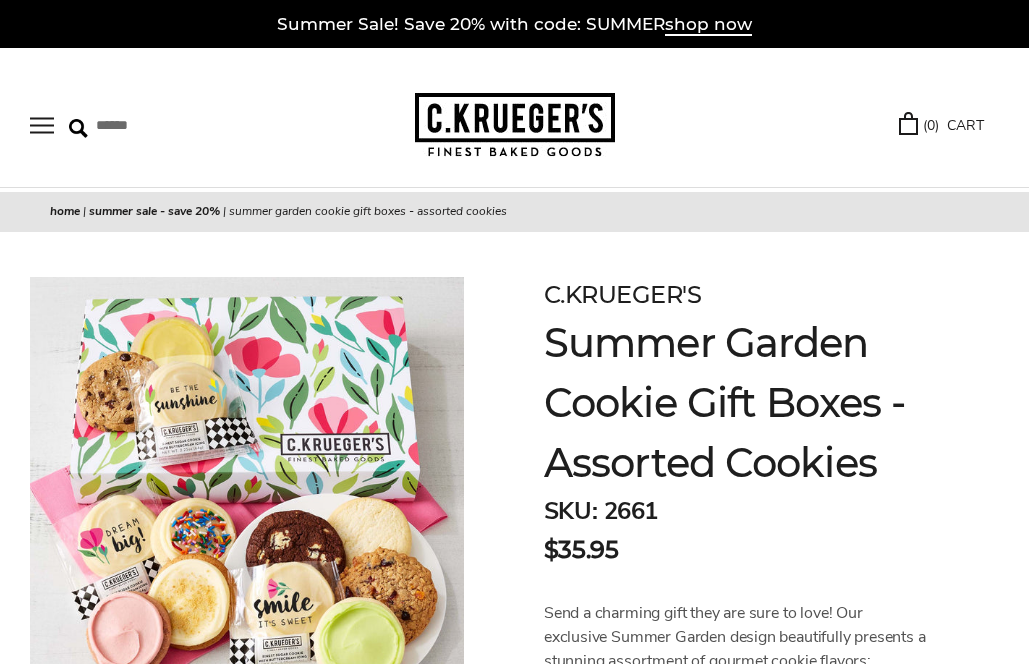 scroll, scrollTop: 0, scrollLeft: 0, axis: both 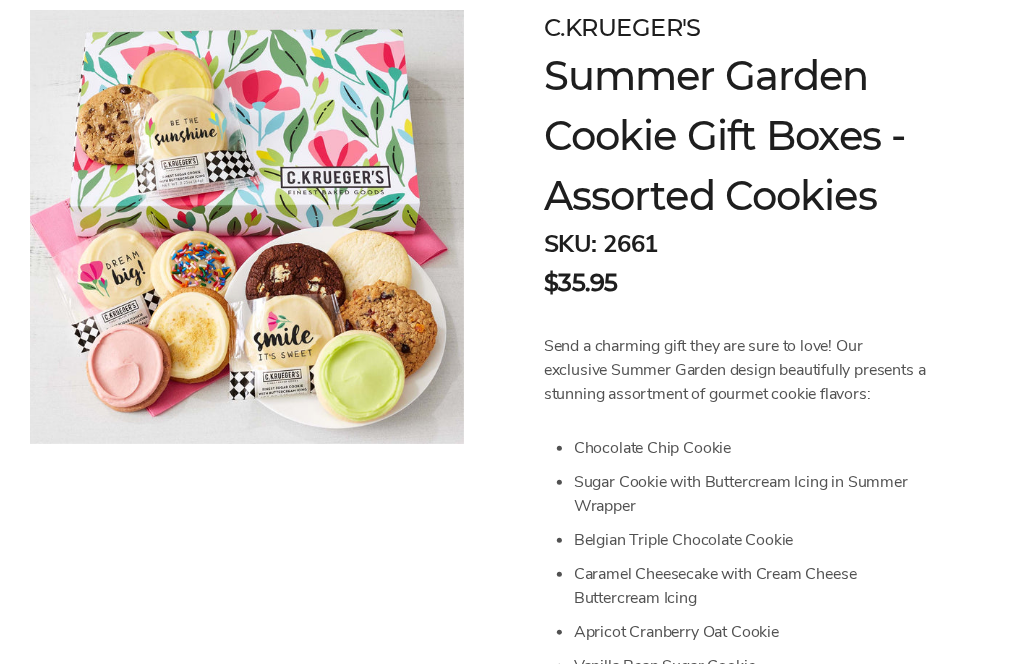click at bounding box center [247, 227] 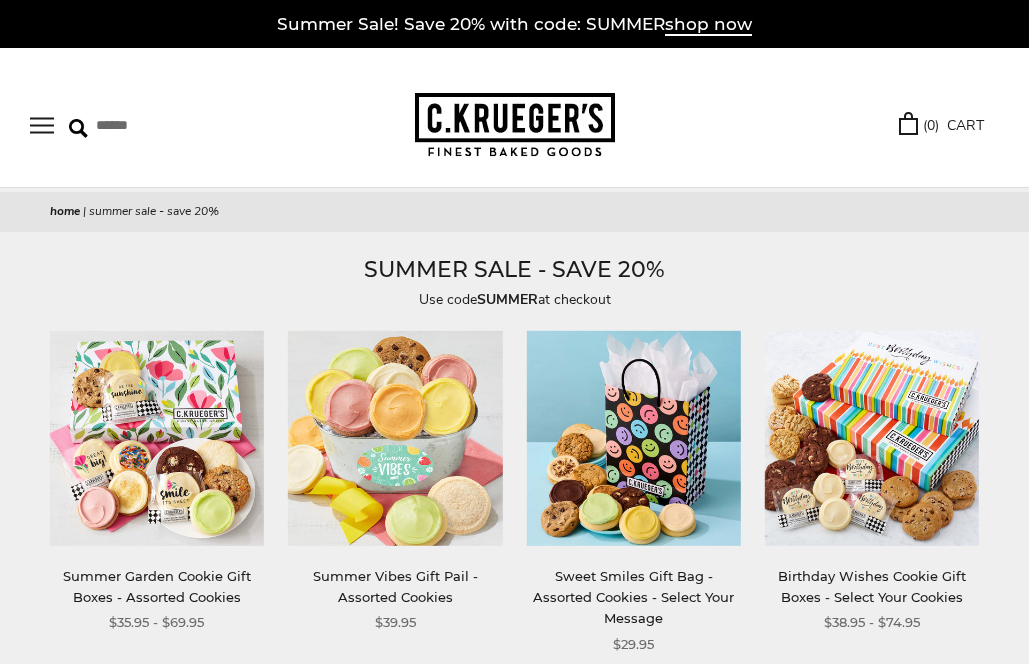 scroll, scrollTop: 276, scrollLeft: 0, axis: vertical 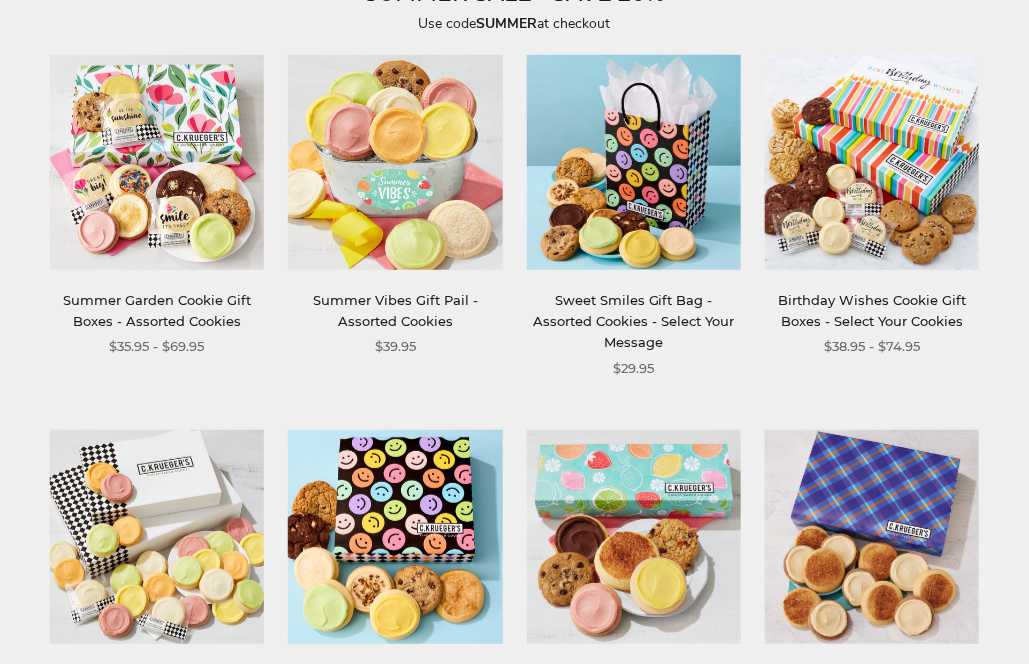 click on "Summer Vibes Gift Pail - Assorted Cookies" at bounding box center [395, 311] 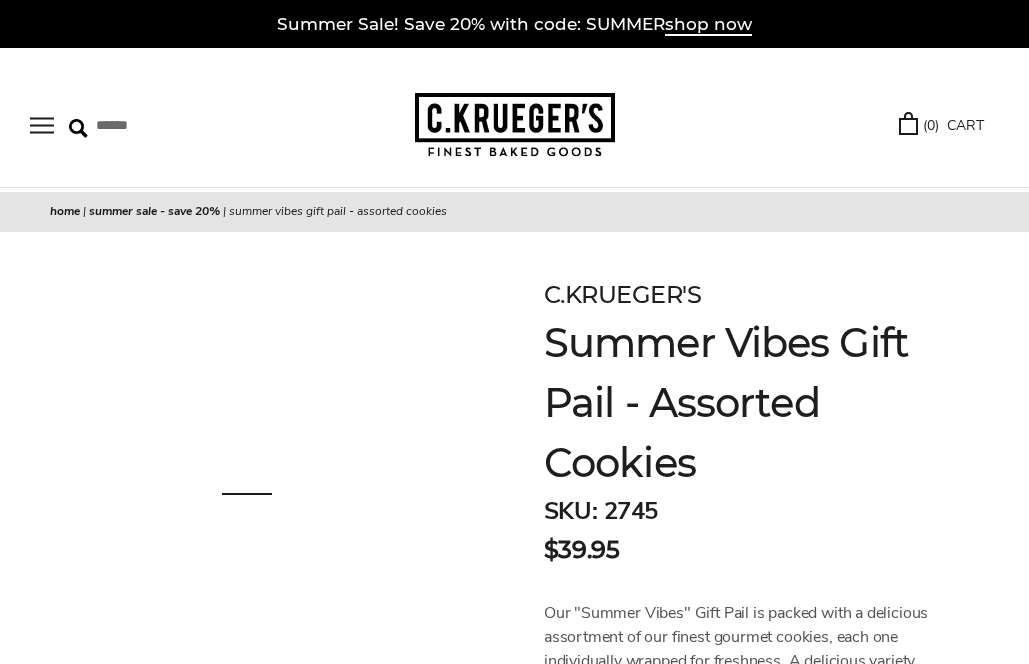 scroll, scrollTop: 0, scrollLeft: 0, axis: both 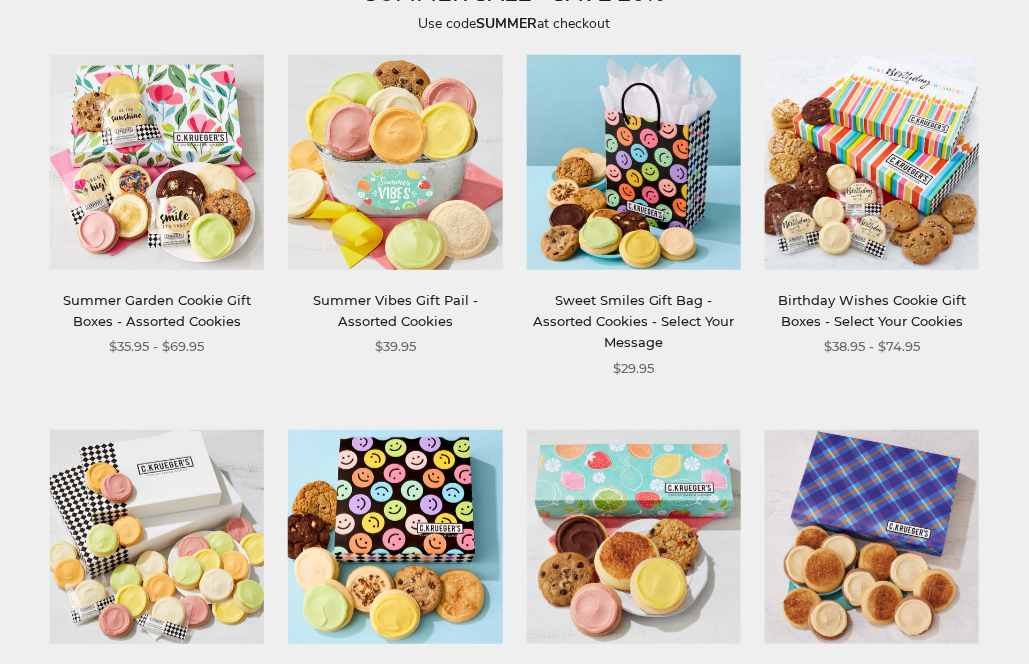 click at bounding box center (157, 162) 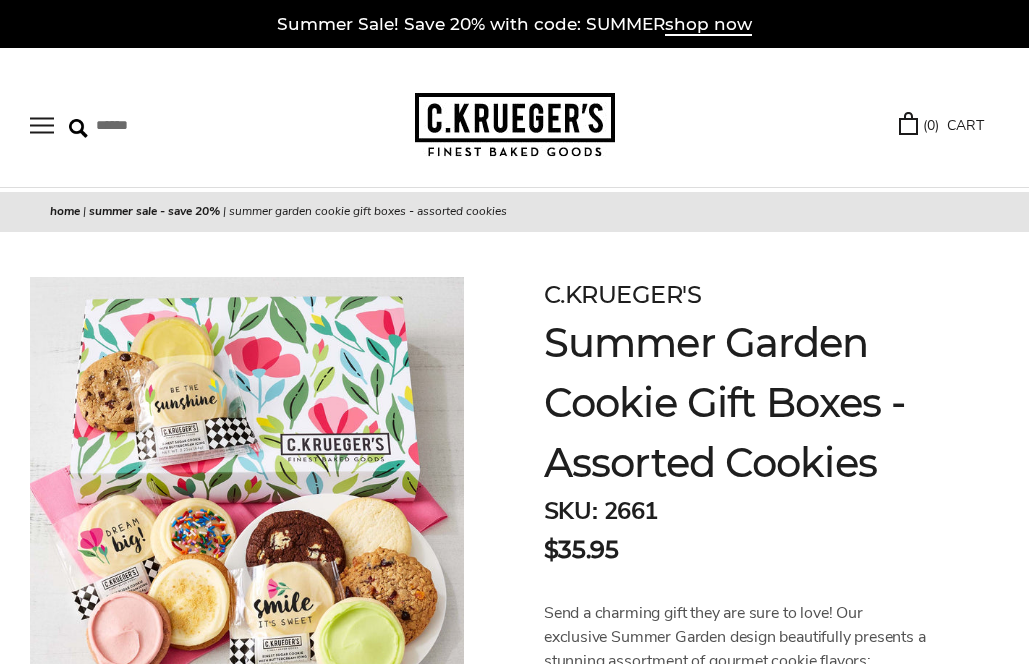 scroll, scrollTop: 0, scrollLeft: 0, axis: both 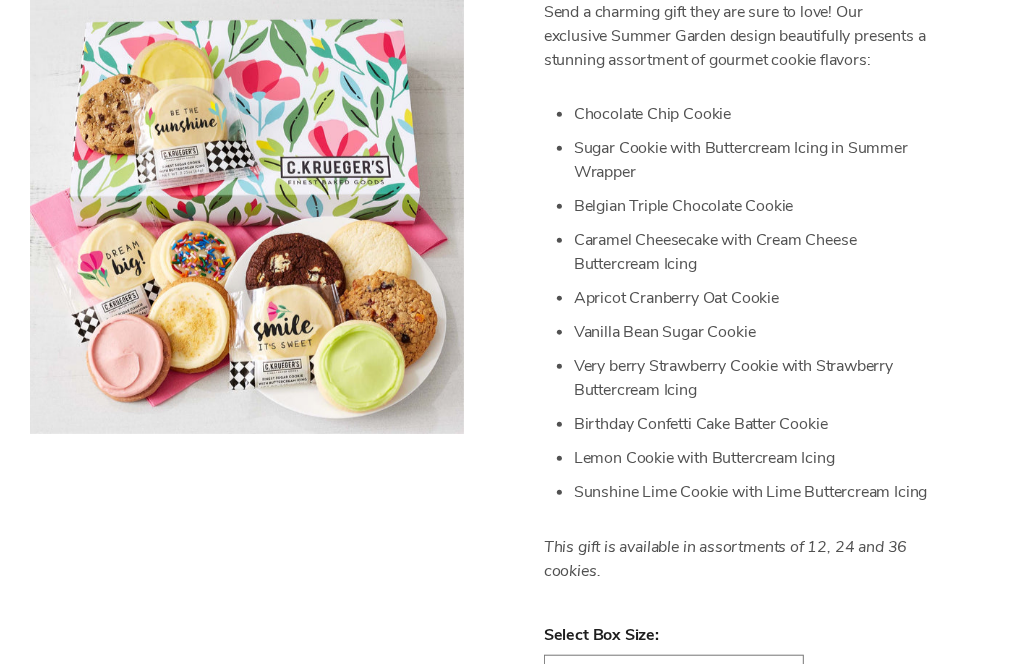 click at bounding box center (247, 217) 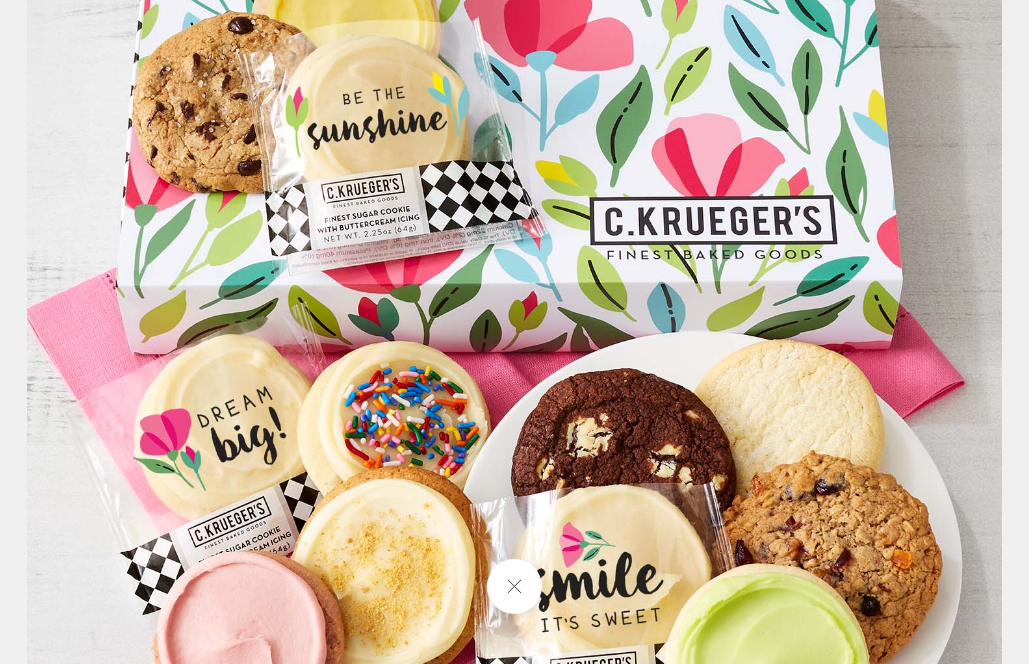 click at bounding box center [514, 332] 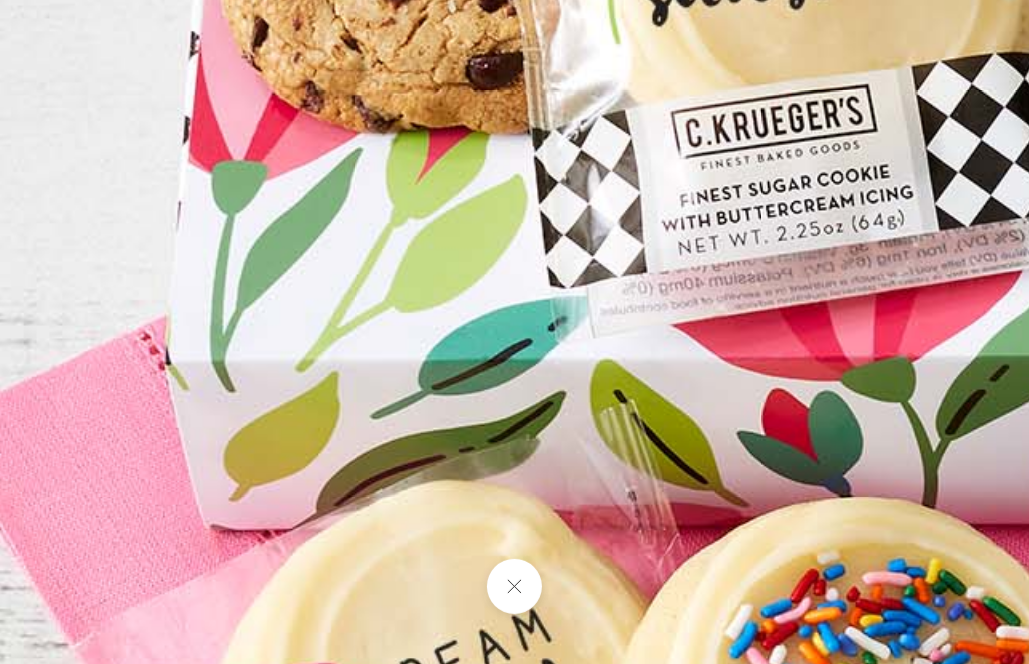 click at bounding box center (1147, 476) 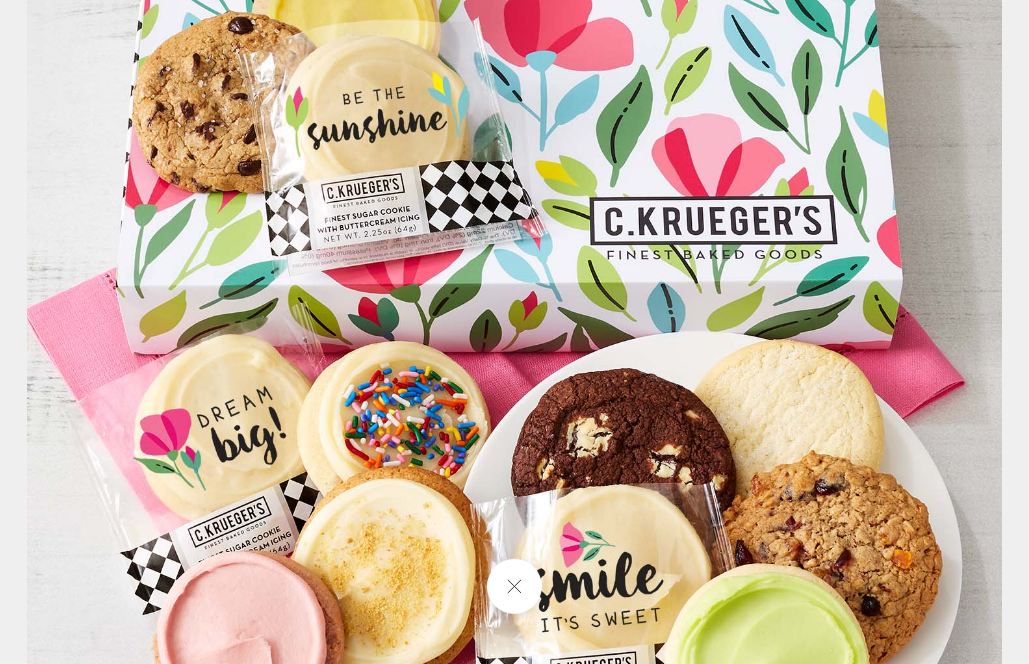 click at bounding box center [514, 332] 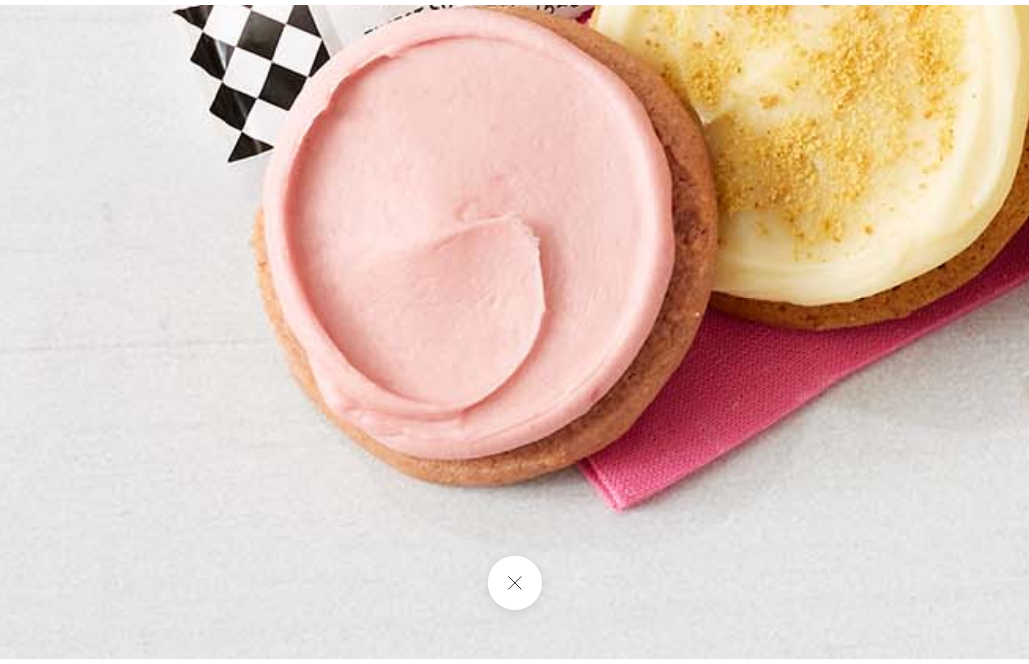 scroll, scrollTop: 601, scrollLeft: 0, axis: vertical 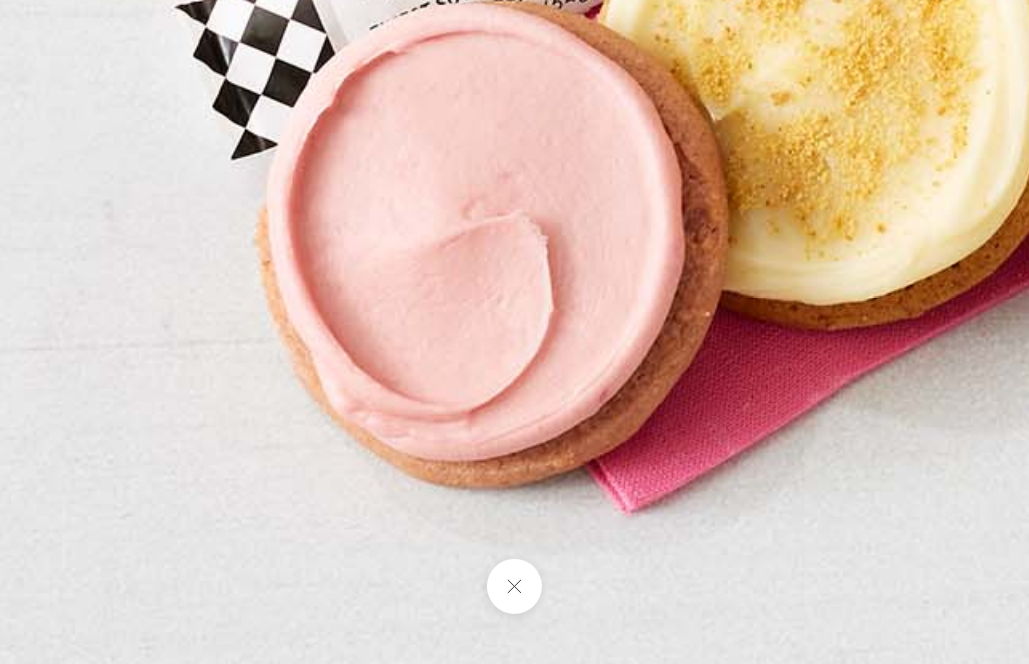 click at bounding box center [514, 586] 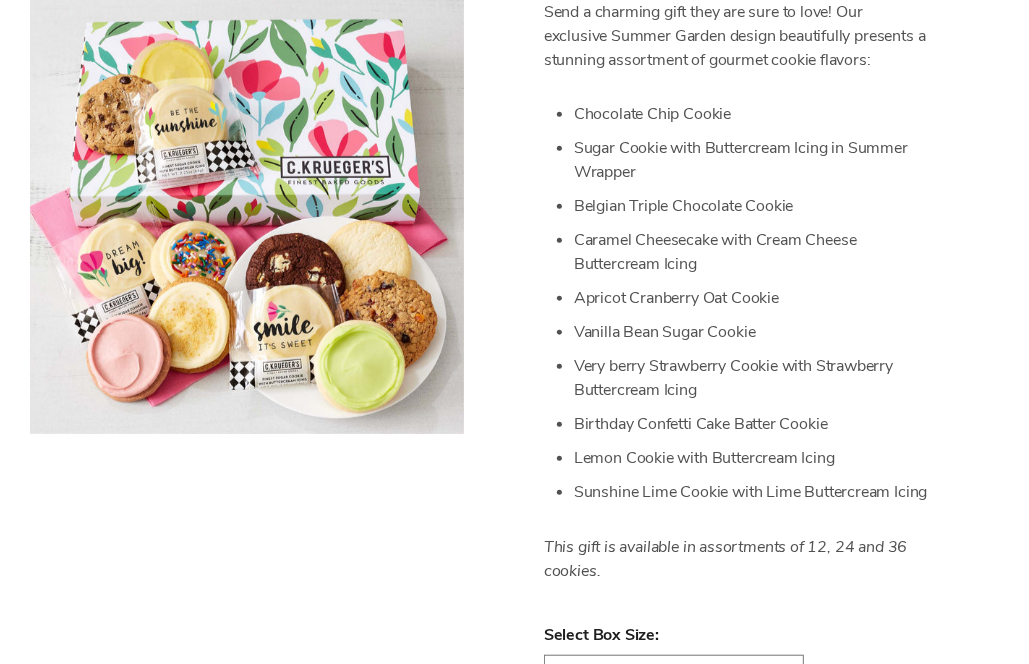 click on "This gift is available in assortments of 12, 24 and 36 cookies." at bounding box center [726, 559] 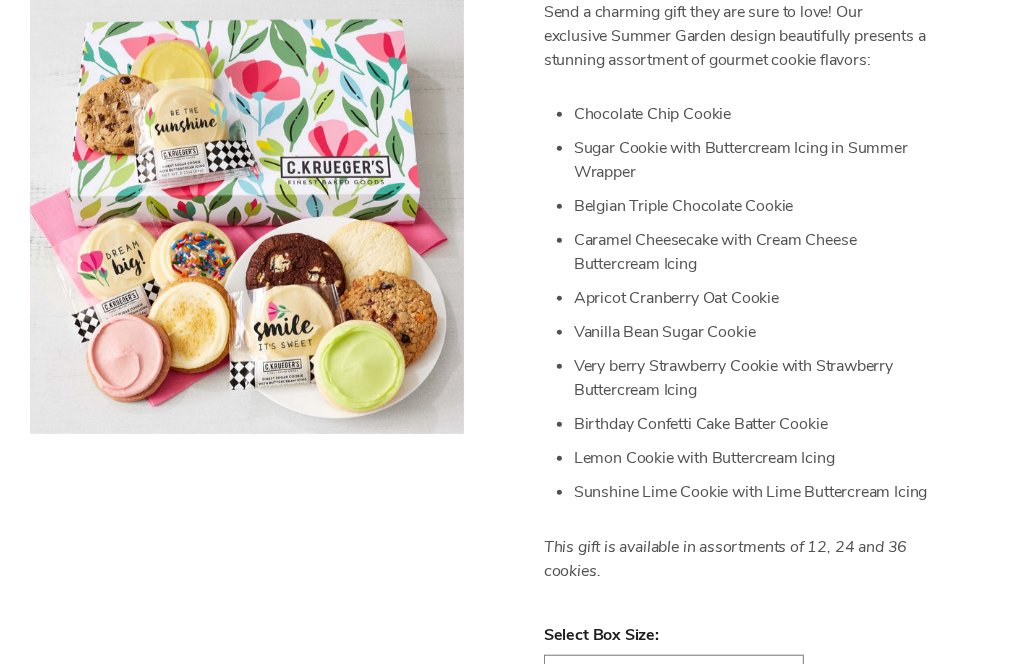 click on "This gift is available in assortments of 12, 24 and 36 cookies." at bounding box center [726, 559] 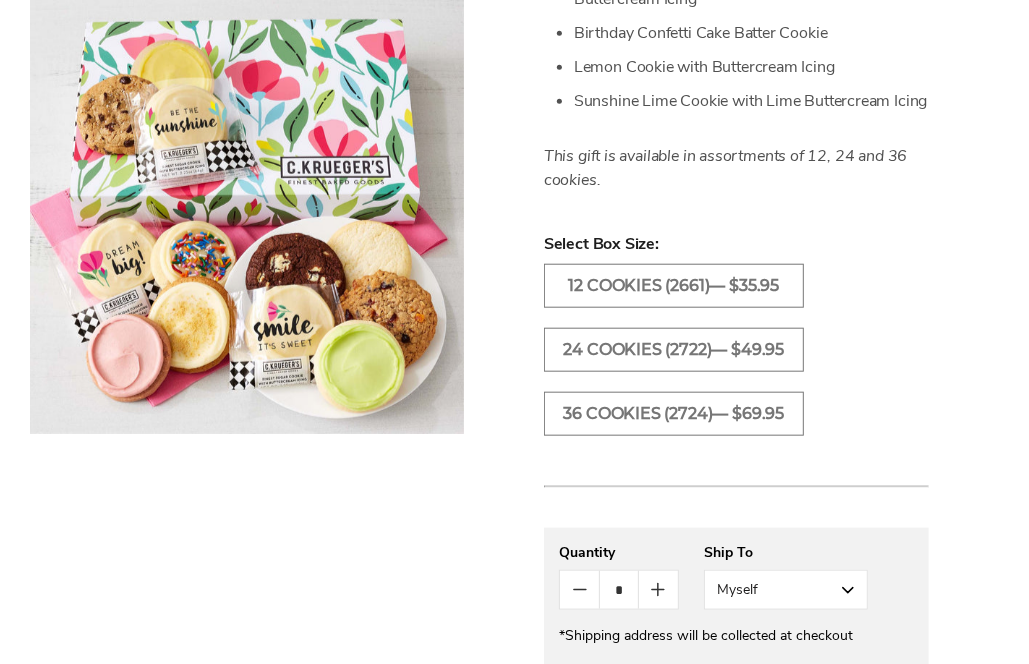 scroll, scrollTop: 999, scrollLeft: 0, axis: vertical 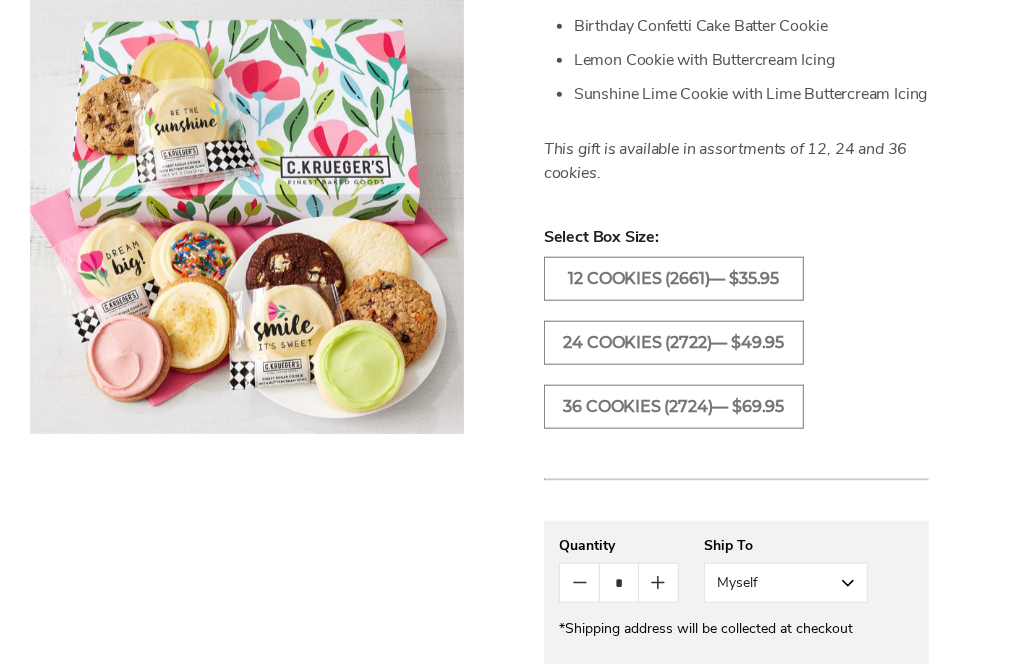 click on "C.KRUEGER'S
Summer Garden Cookie Gift Boxes - Assorted Cookies
SKU:   2661
$35.95
/
Send a charming gift they are sure to love! Our exclusive Summer Garden design beautifully presents a stunning assortment of gourmet cookie flavors:
Chocolate Chip Cookie
Sugar Cookie with Buttercream Icing in Summer Wrapper
Belgian Triple Chocolate Cookie
Caramel Cheesecake with Cream Cheese Buttercream Icing
Apricot Cranberry Oat Cookie
Vanilla Bean Sugar Cookie
Very berry Strawberry Cookie with Strawberry Buttercream Icing
Birthday Confetti Cake Batter Cookie
Lemon Cookie with Buttercream Icing
Sunshine Lime Cookie with Lime Buttercream Icing
This gift is available in assortments of 12, 24 and 36 cookies." at bounding box center (736, 135) 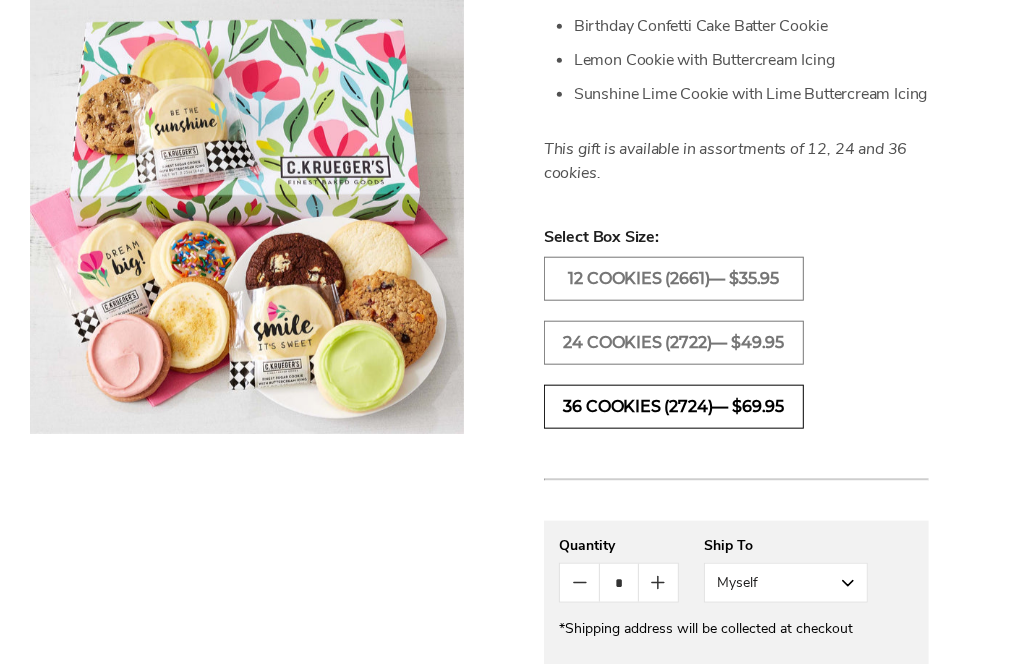 click on "36 COOKIES (2724)— $69.95" at bounding box center (674, 407) 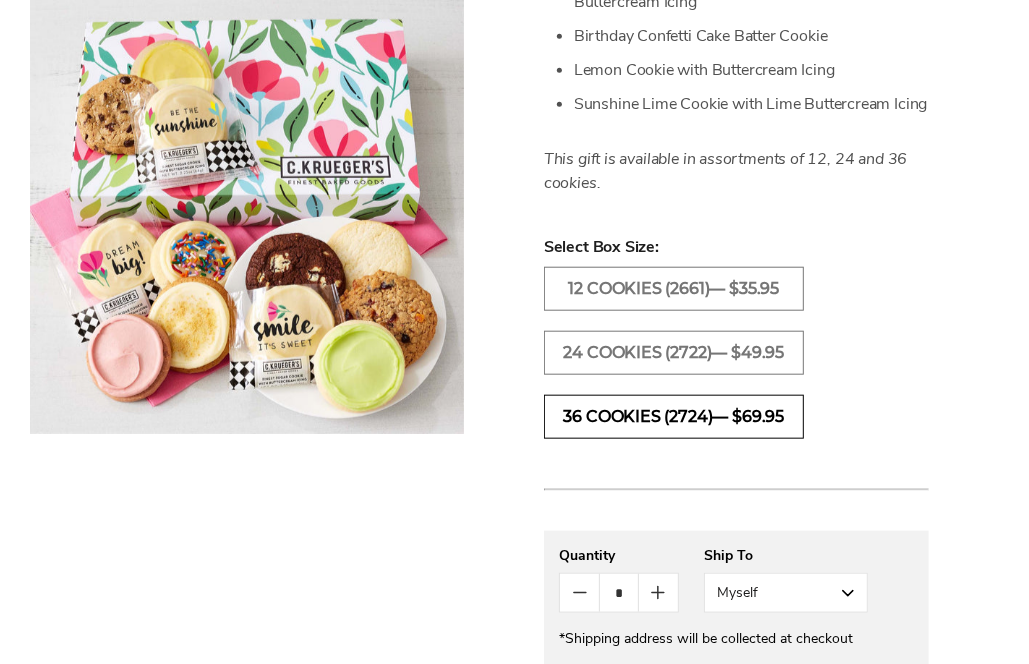 scroll, scrollTop: 988, scrollLeft: 0, axis: vertical 